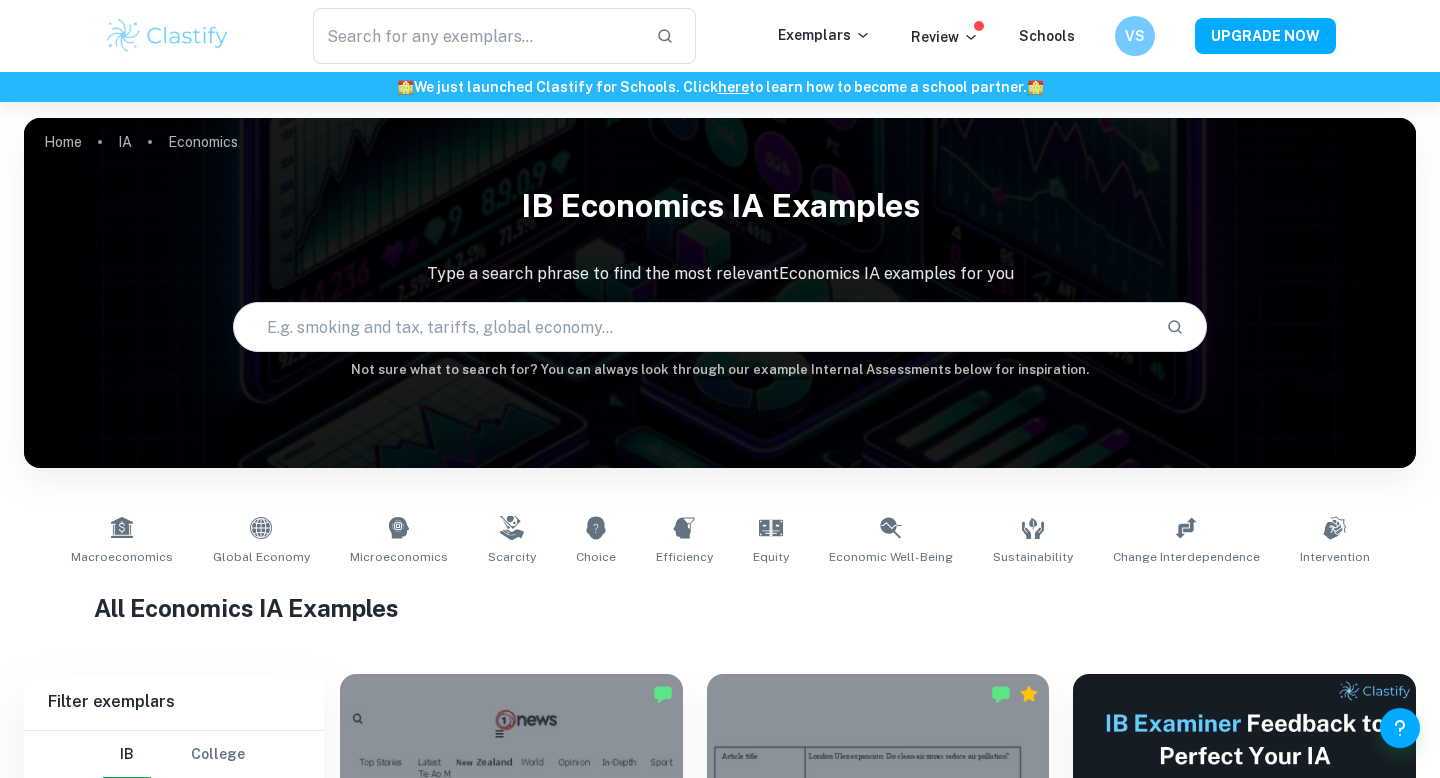 scroll, scrollTop: 950, scrollLeft: 0, axis: vertical 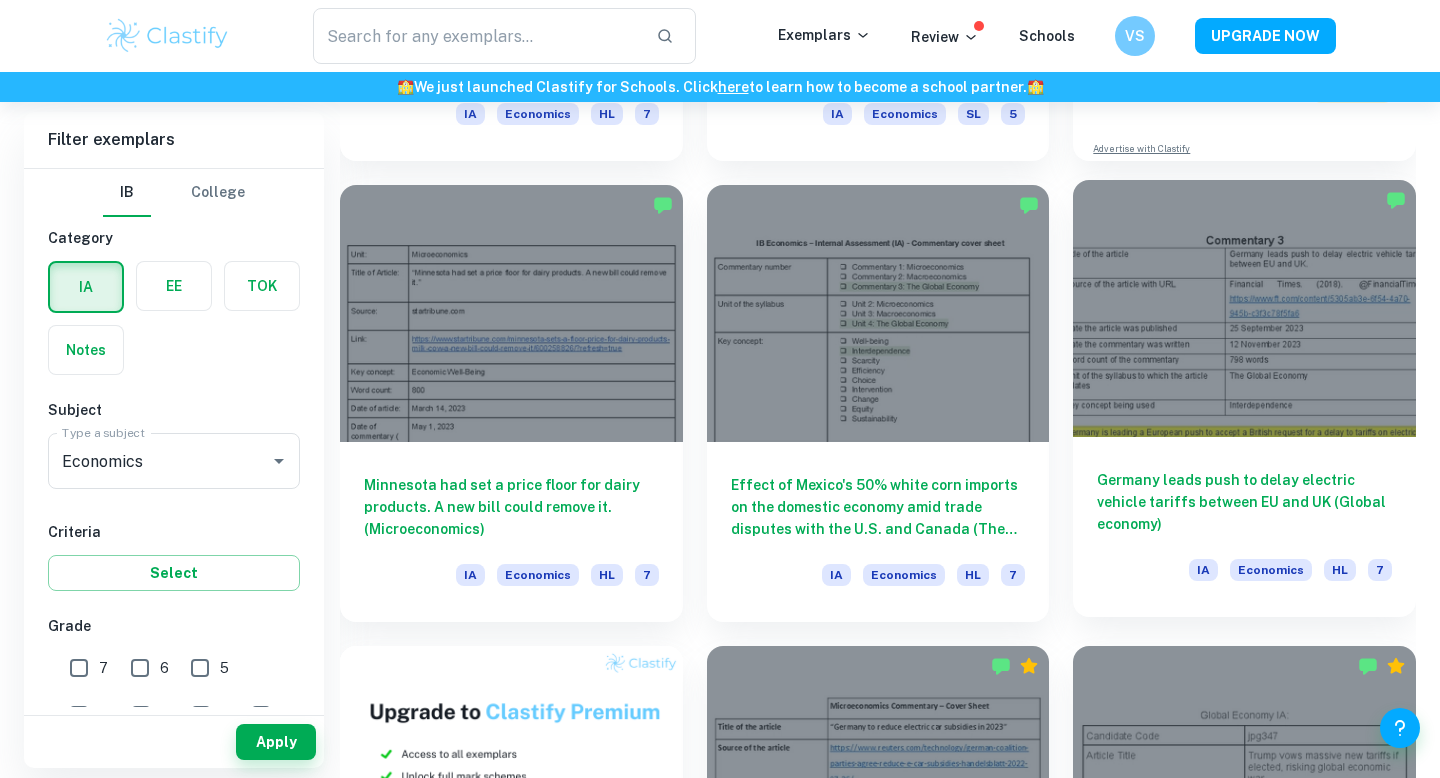 click on "Germany leads push to delay electric vehicle tariffs between EU and UK (Global economy)" at bounding box center (1244, 502) 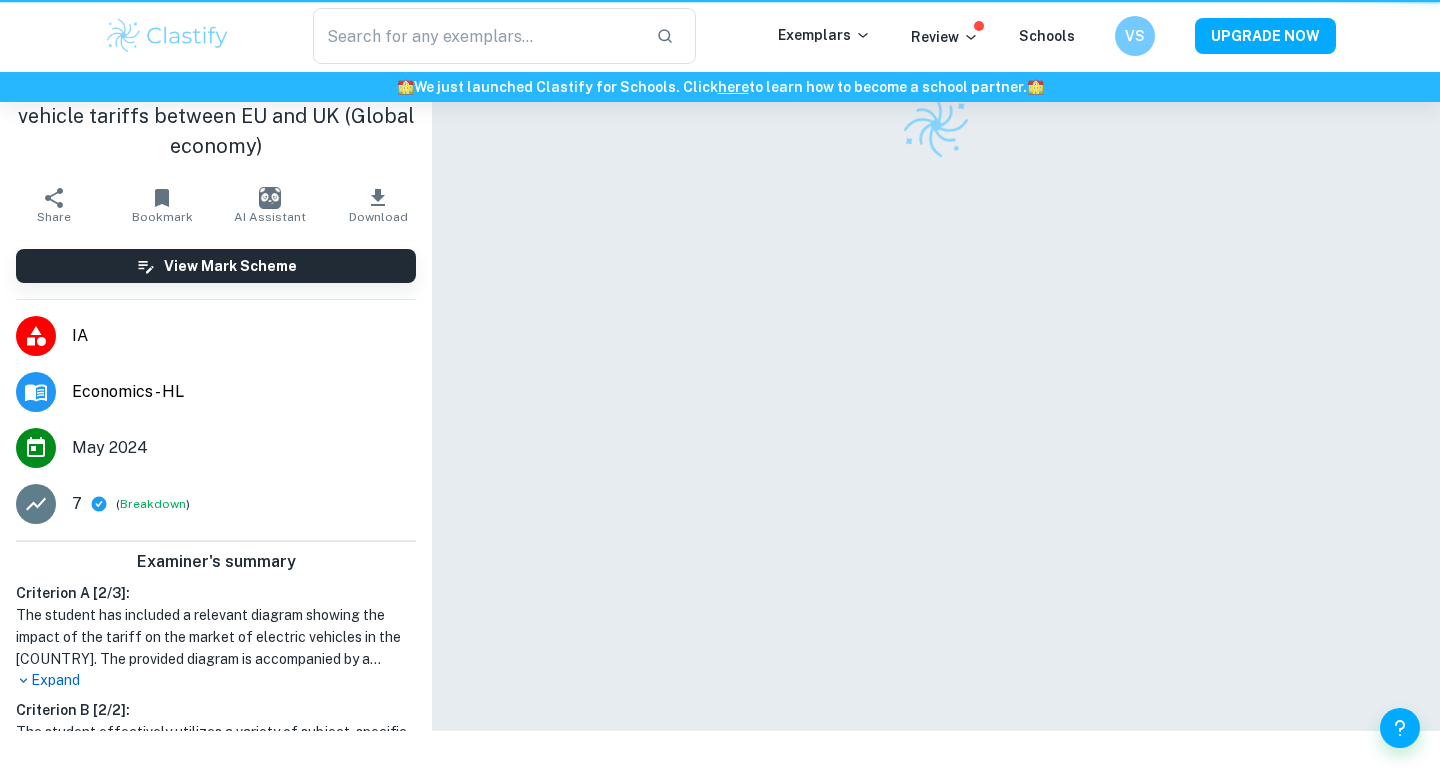 scroll, scrollTop: 0, scrollLeft: 0, axis: both 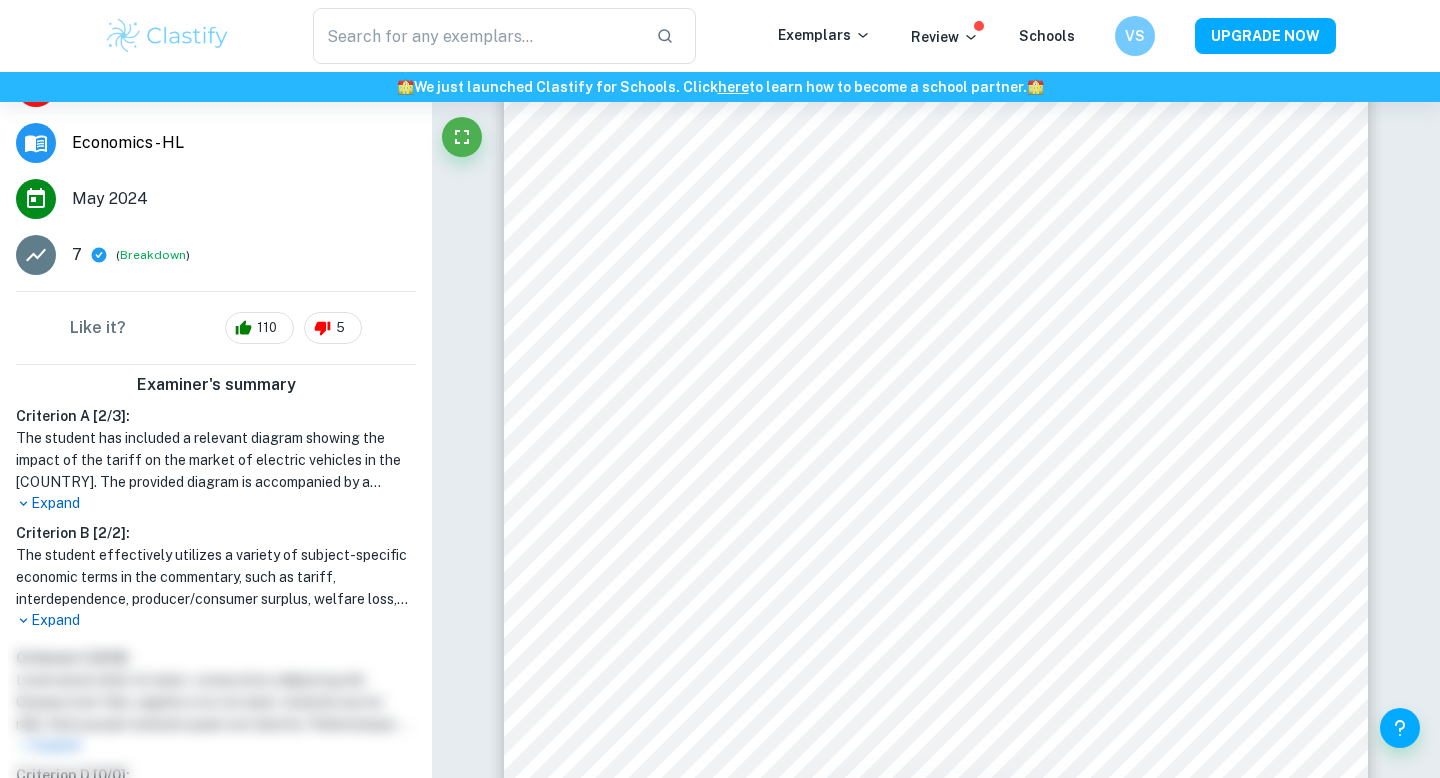 click on "Expand" at bounding box center (216, 503) 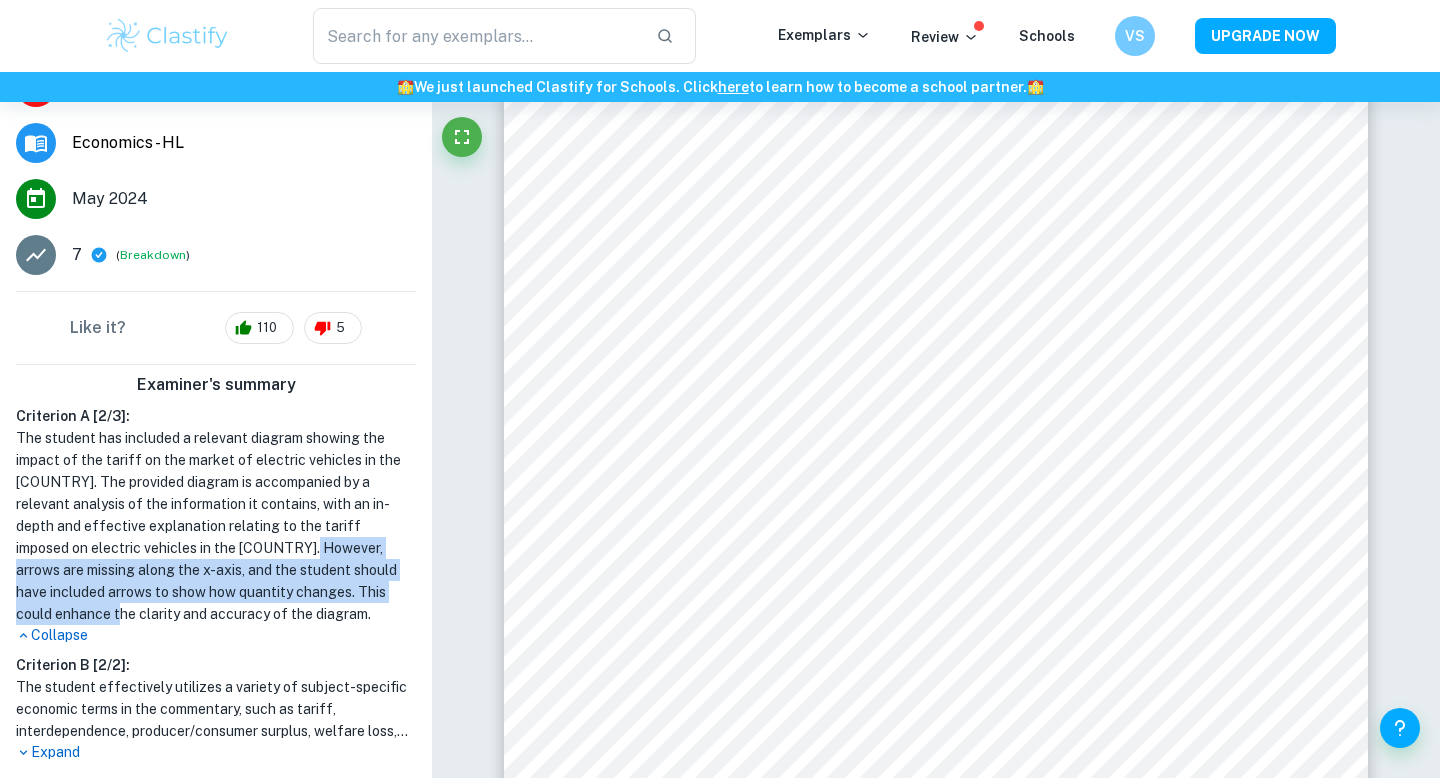 drag, startPoint x: 224, startPoint y: 543, endPoint x: 389, endPoint y: 587, distance: 170.76591 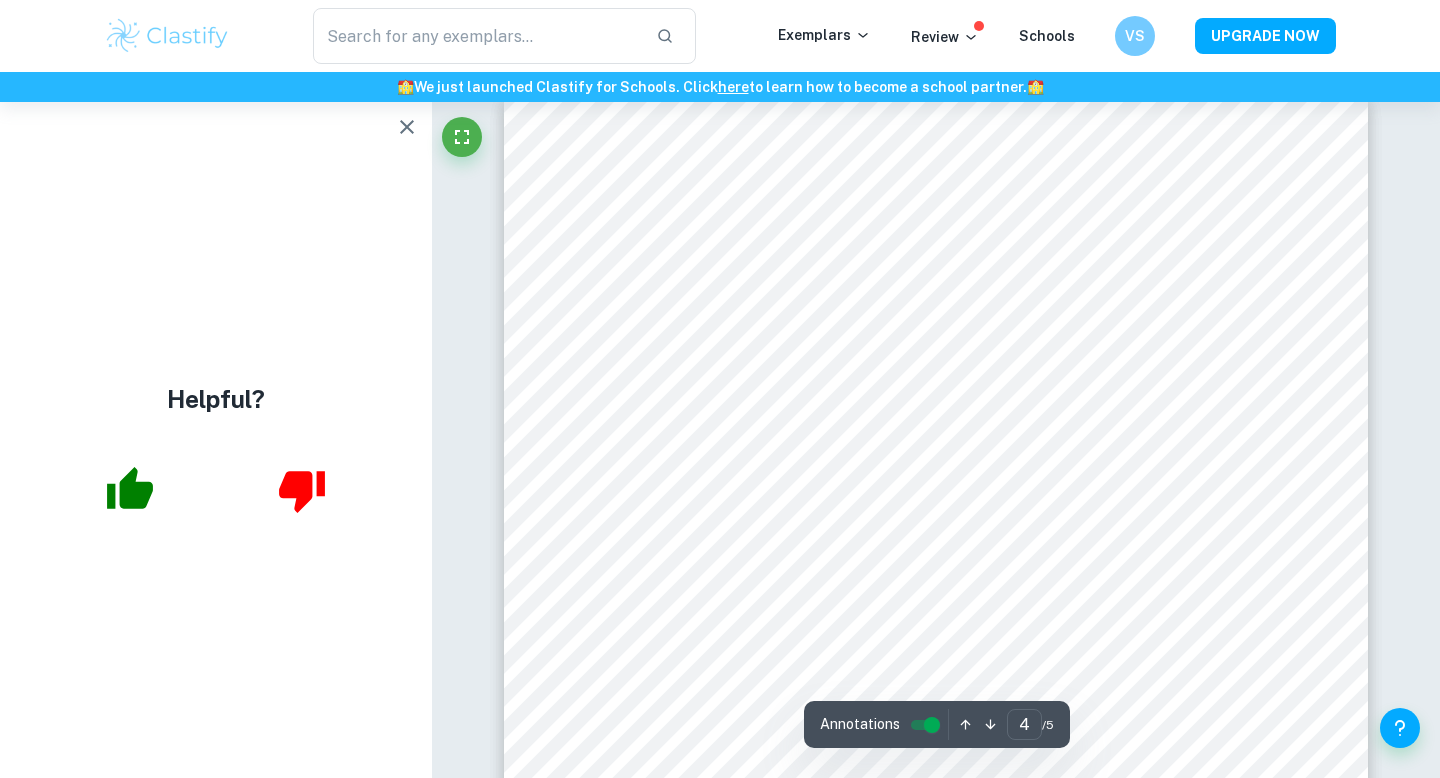scroll, scrollTop: 3812, scrollLeft: 0, axis: vertical 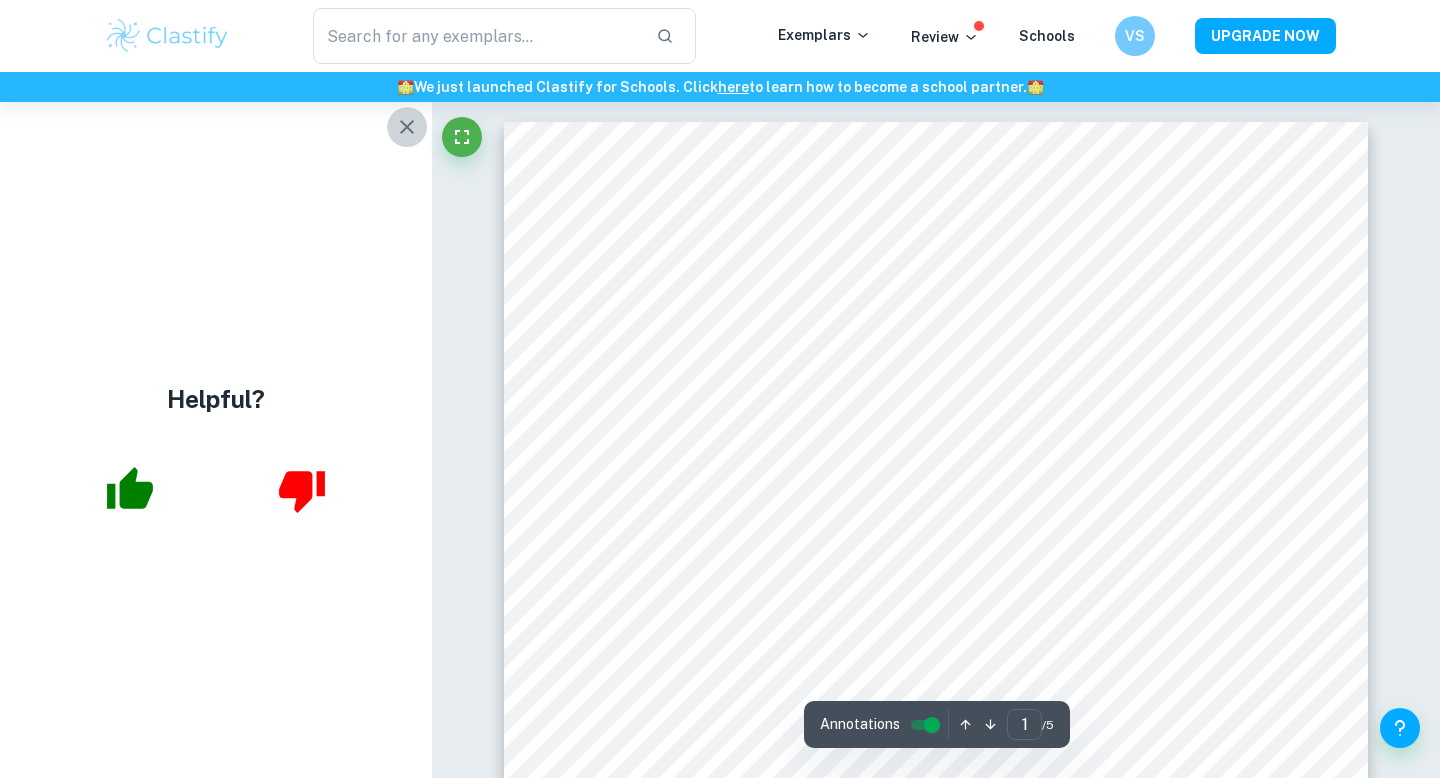 click 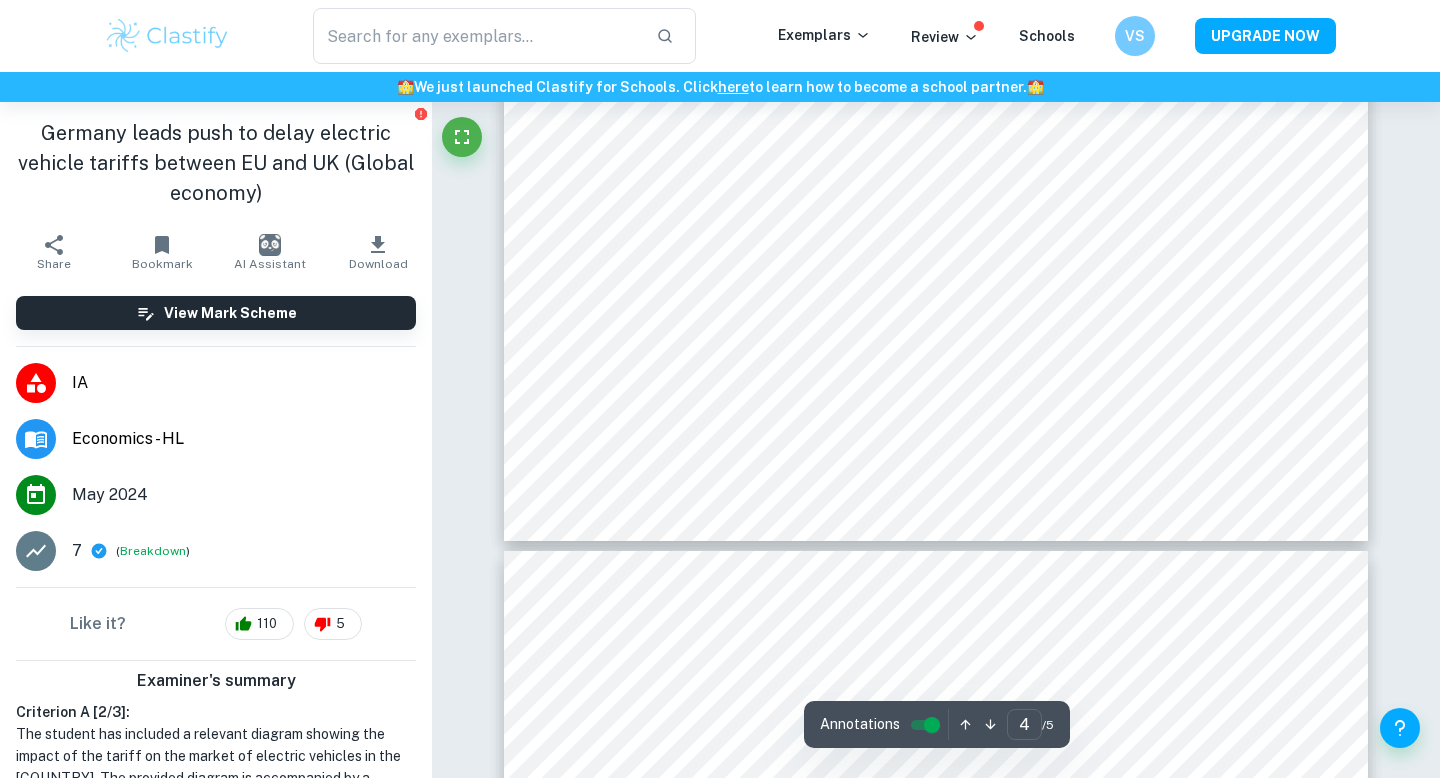 scroll, scrollTop: 4360, scrollLeft: 0, axis: vertical 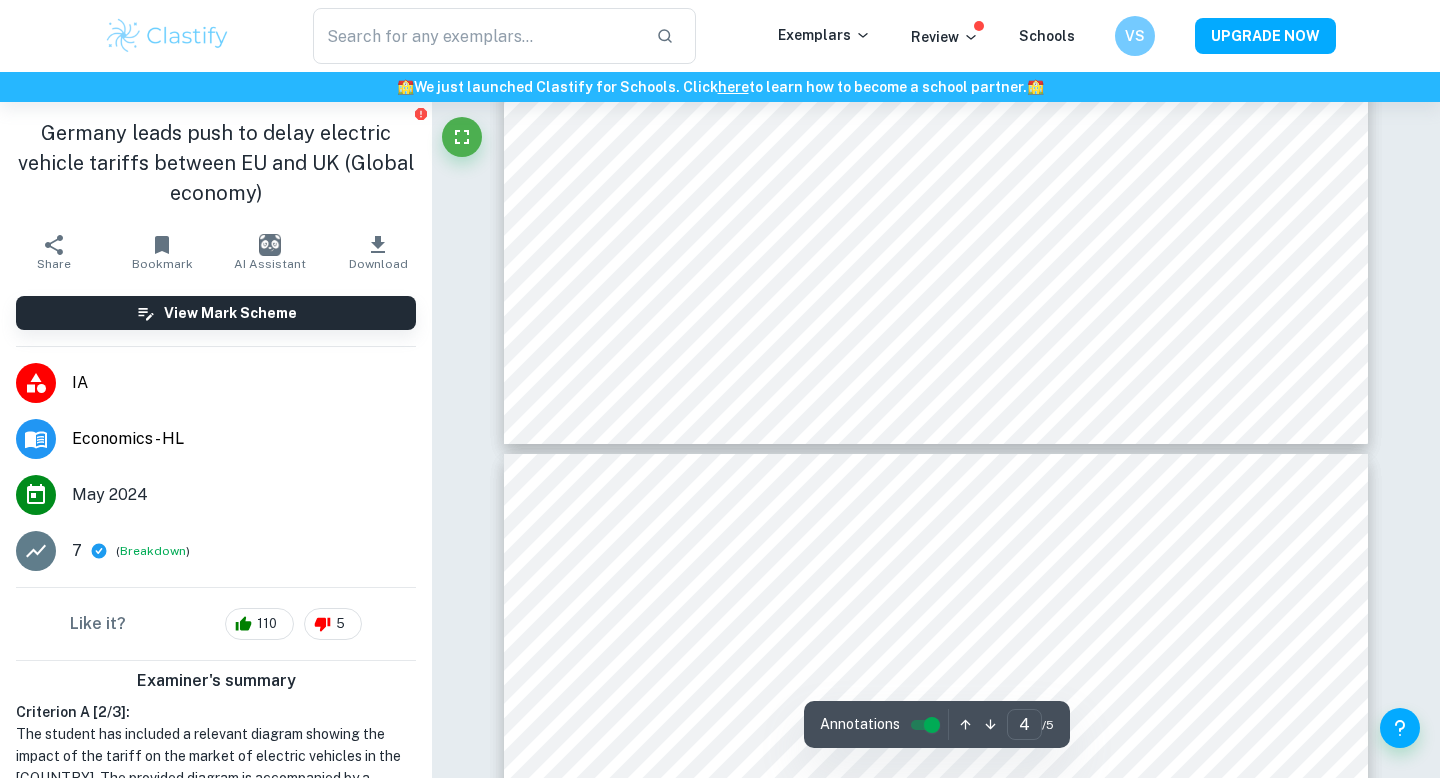 type on "5" 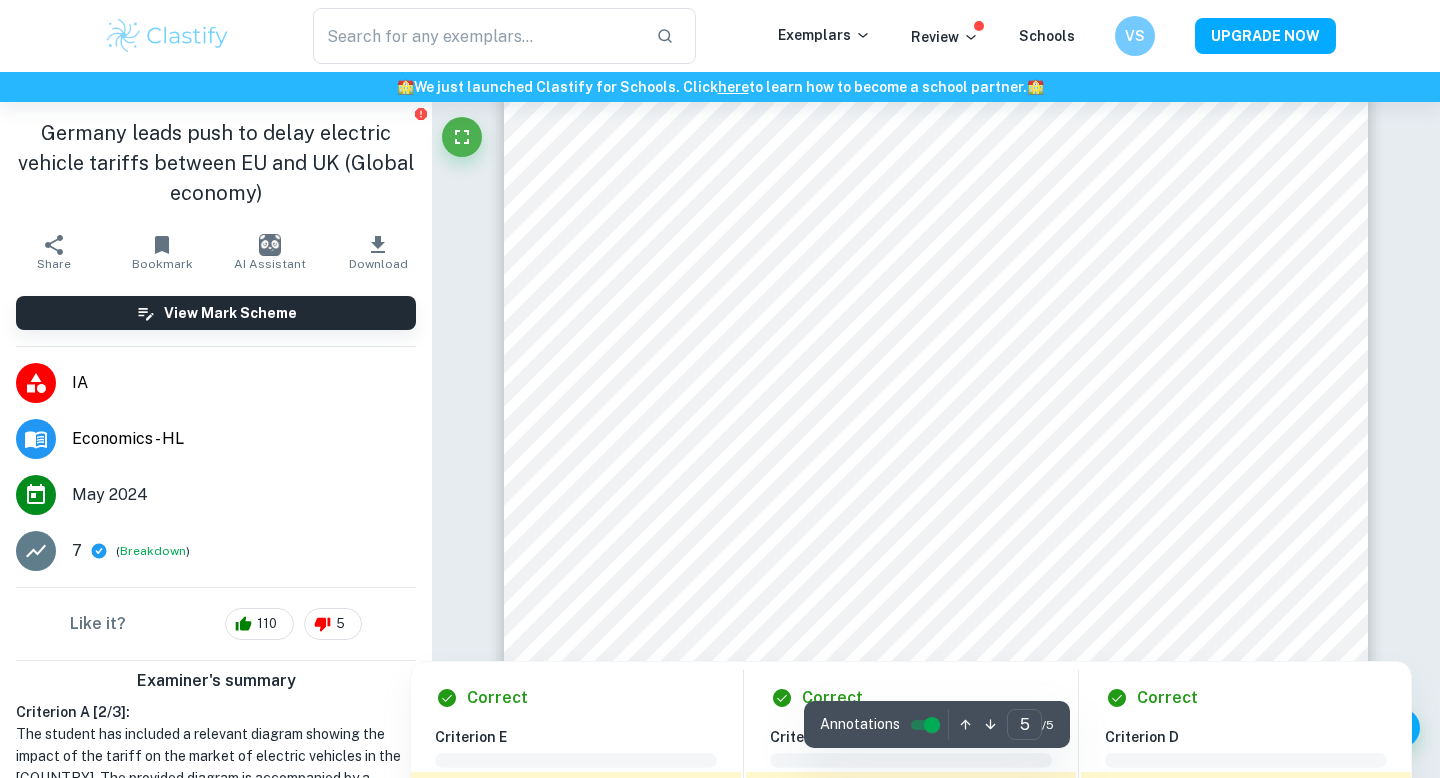 scroll, scrollTop: 5018, scrollLeft: 0, axis: vertical 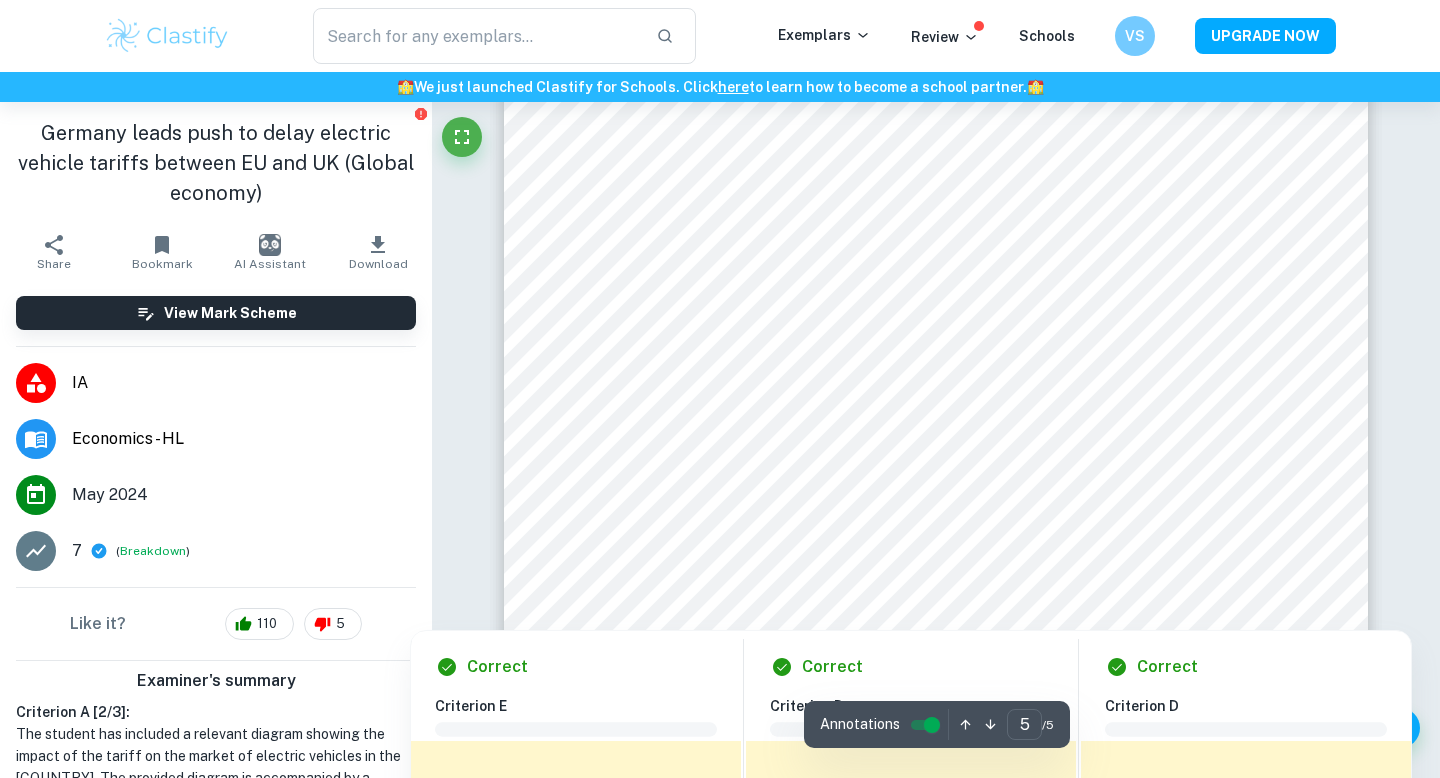 click at bounding box center [936, 430] 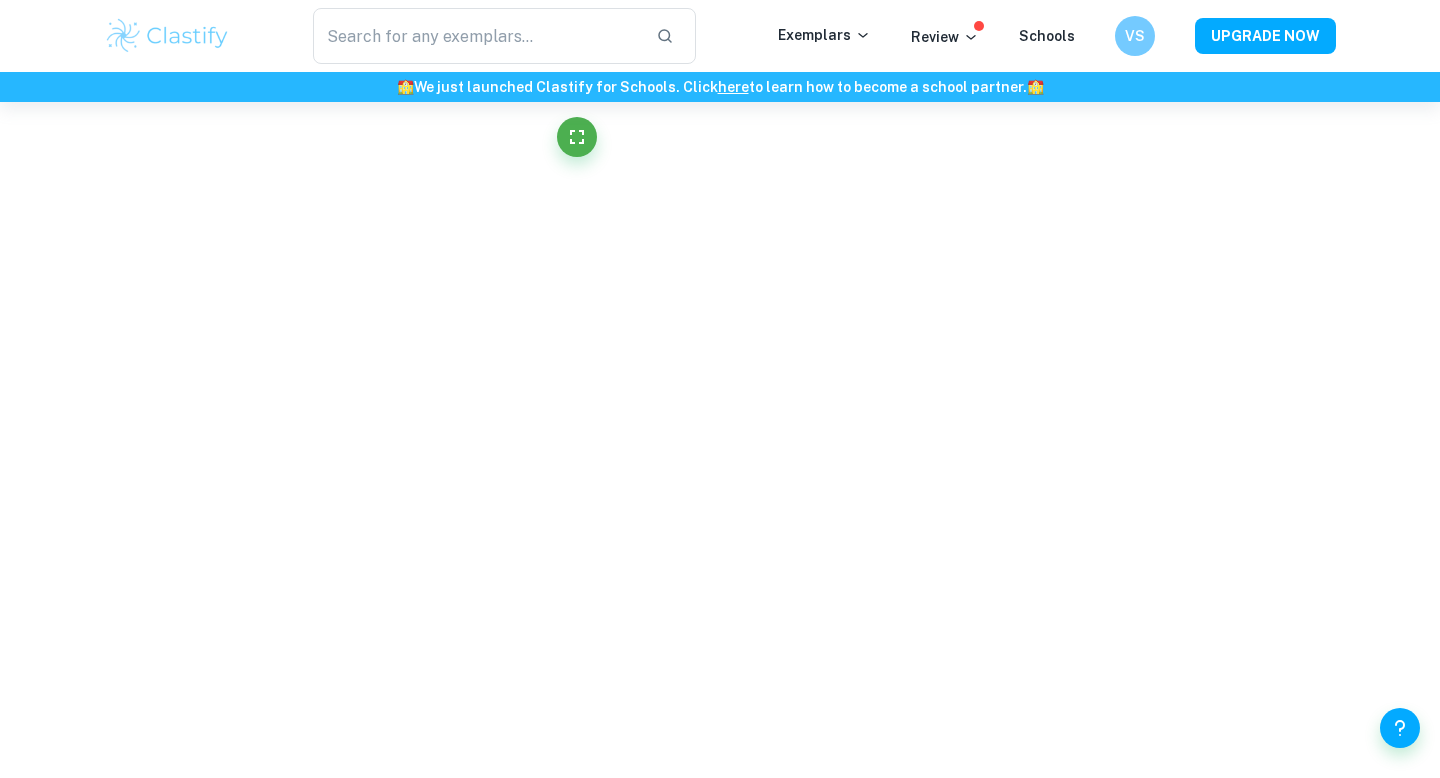 scroll, scrollTop: 5130, scrollLeft: 0, axis: vertical 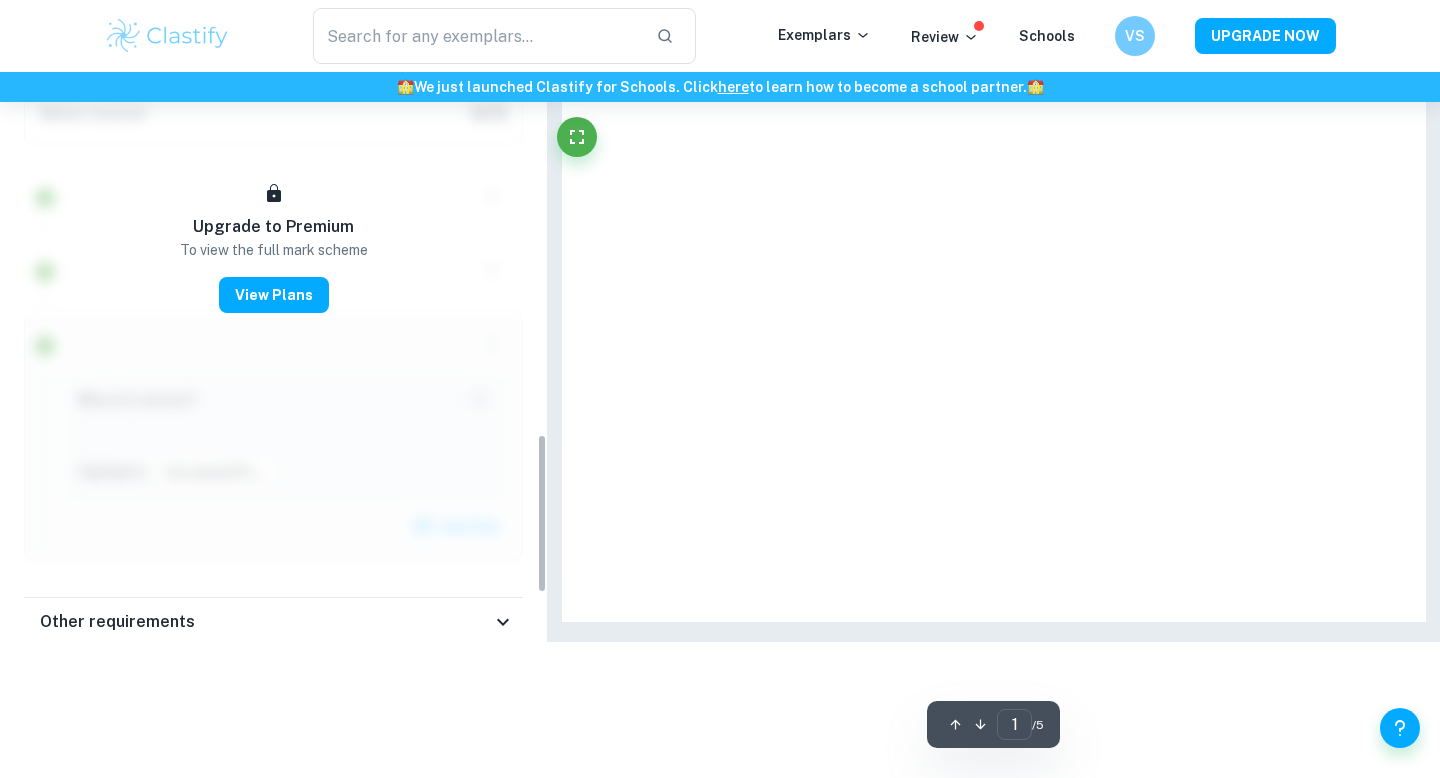 type on "5" 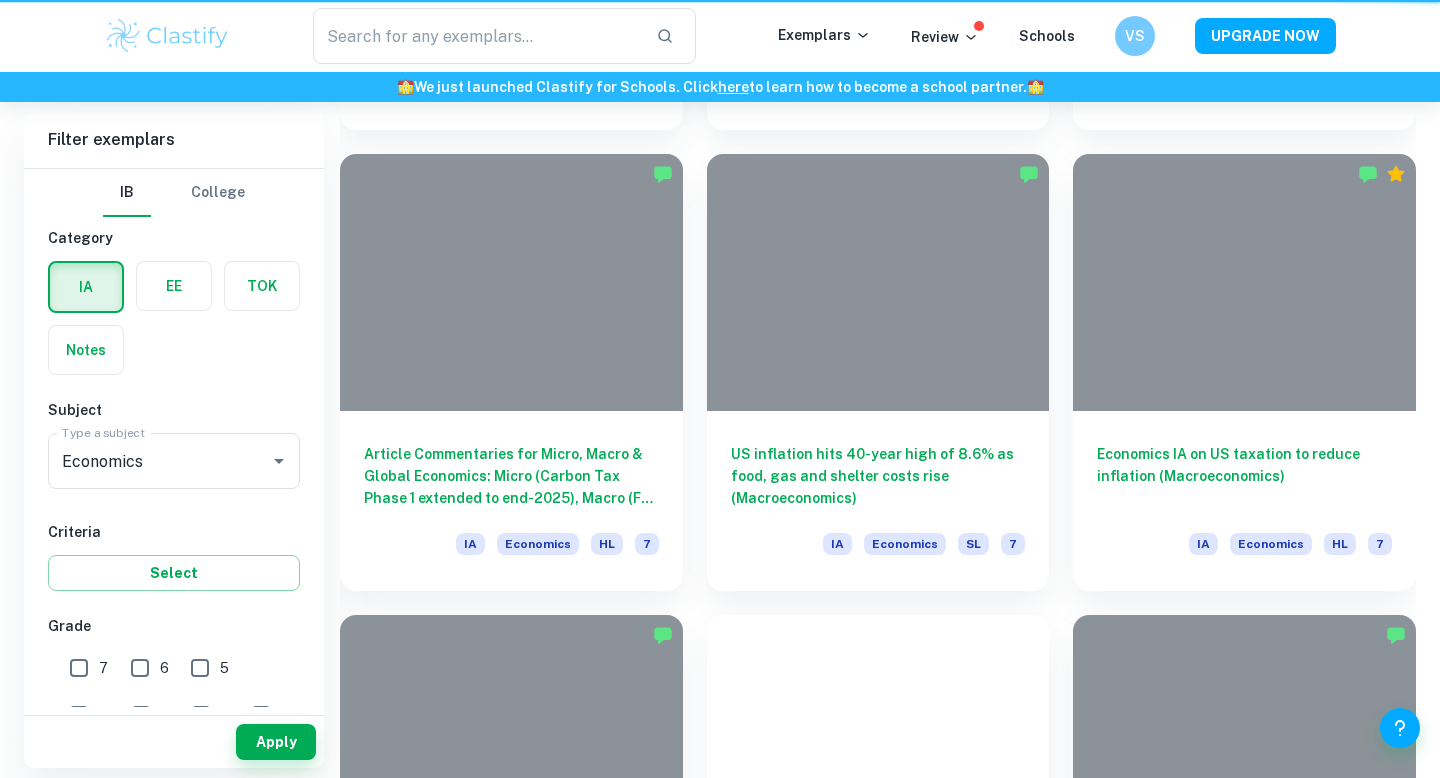 scroll, scrollTop: 950, scrollLeft: 0, axis: vertical 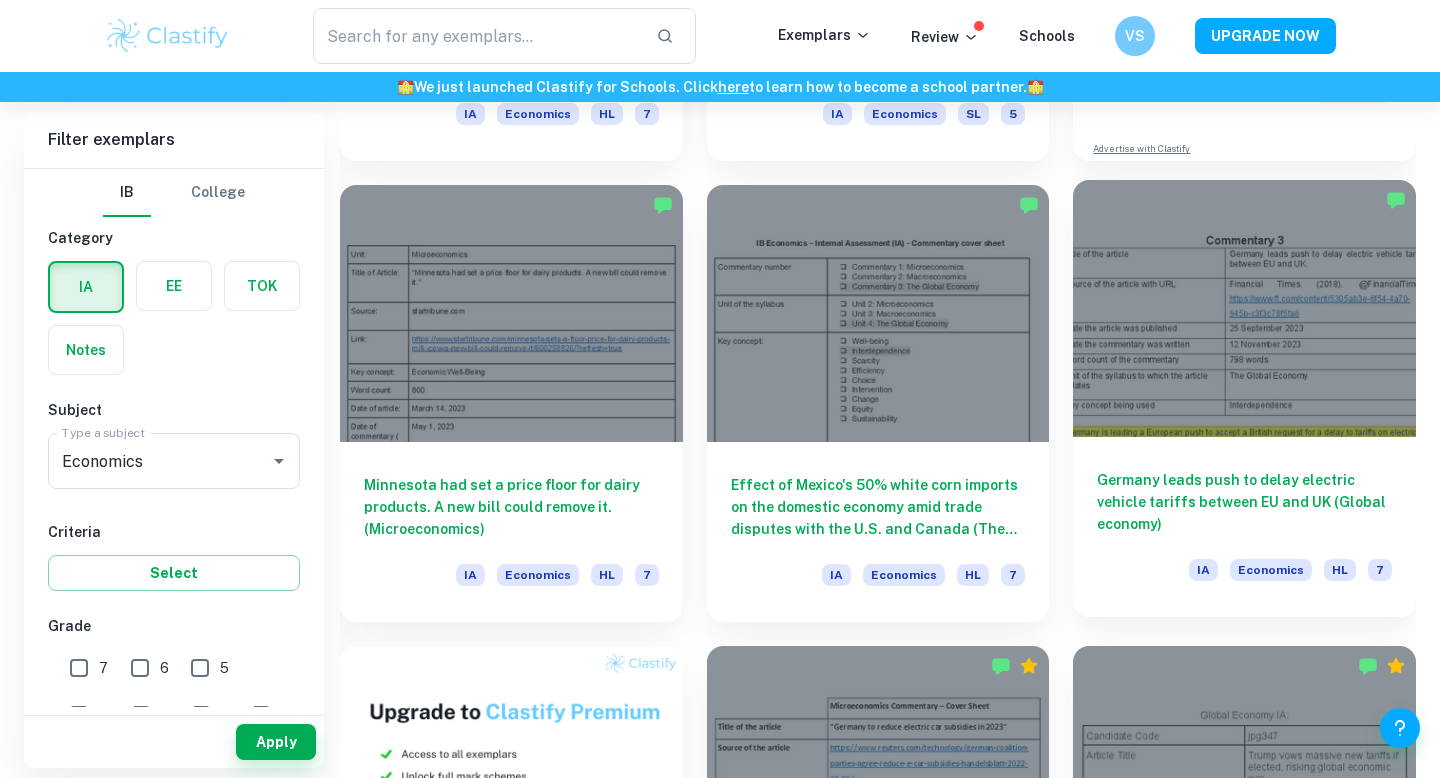 click on "Germany leads push to delay electric vehicle tariffs between EU and [COUNTRY] (Global economy) IA Economics HL 7" at bounding box center [1244, 527] 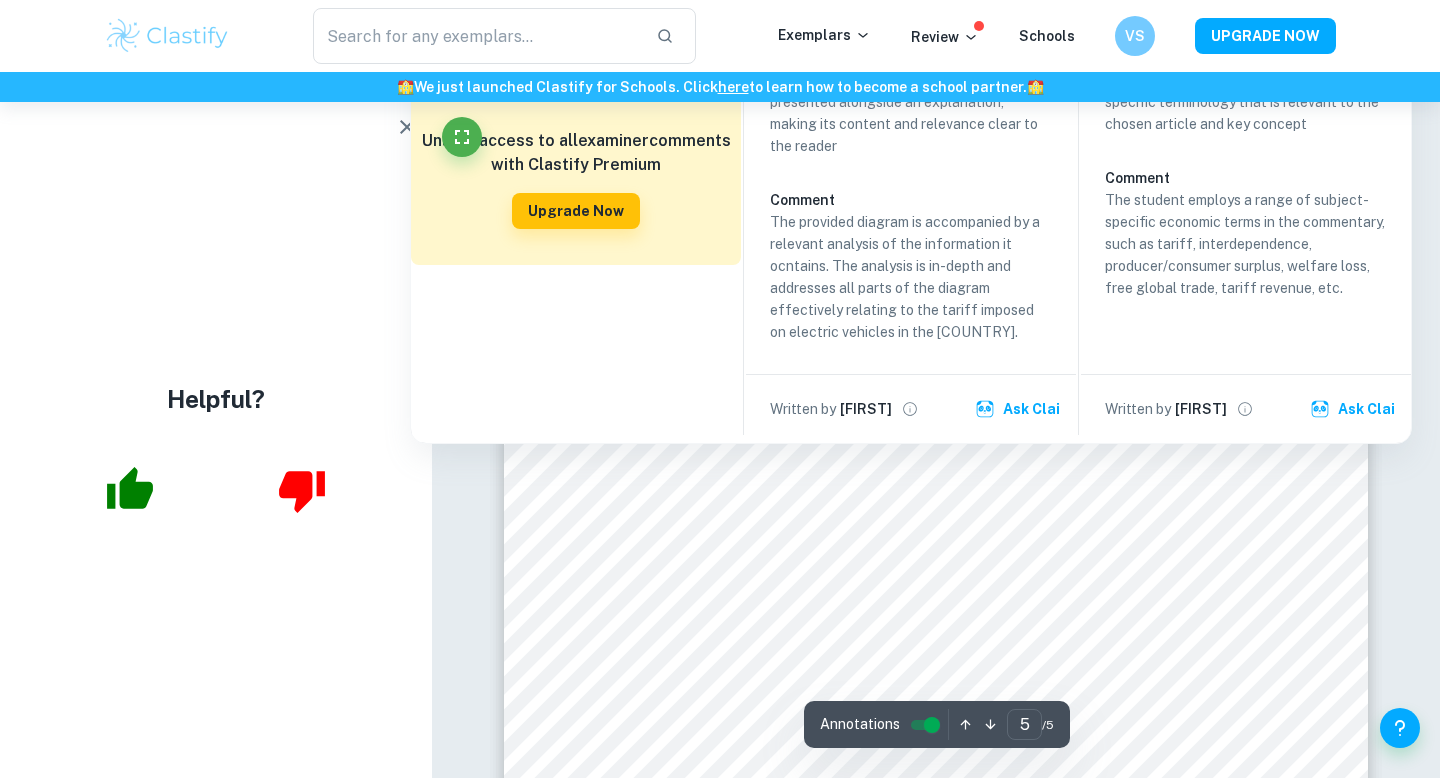 scroll, scrollTop: 4925, scrollLeft: 0, axis: vertical 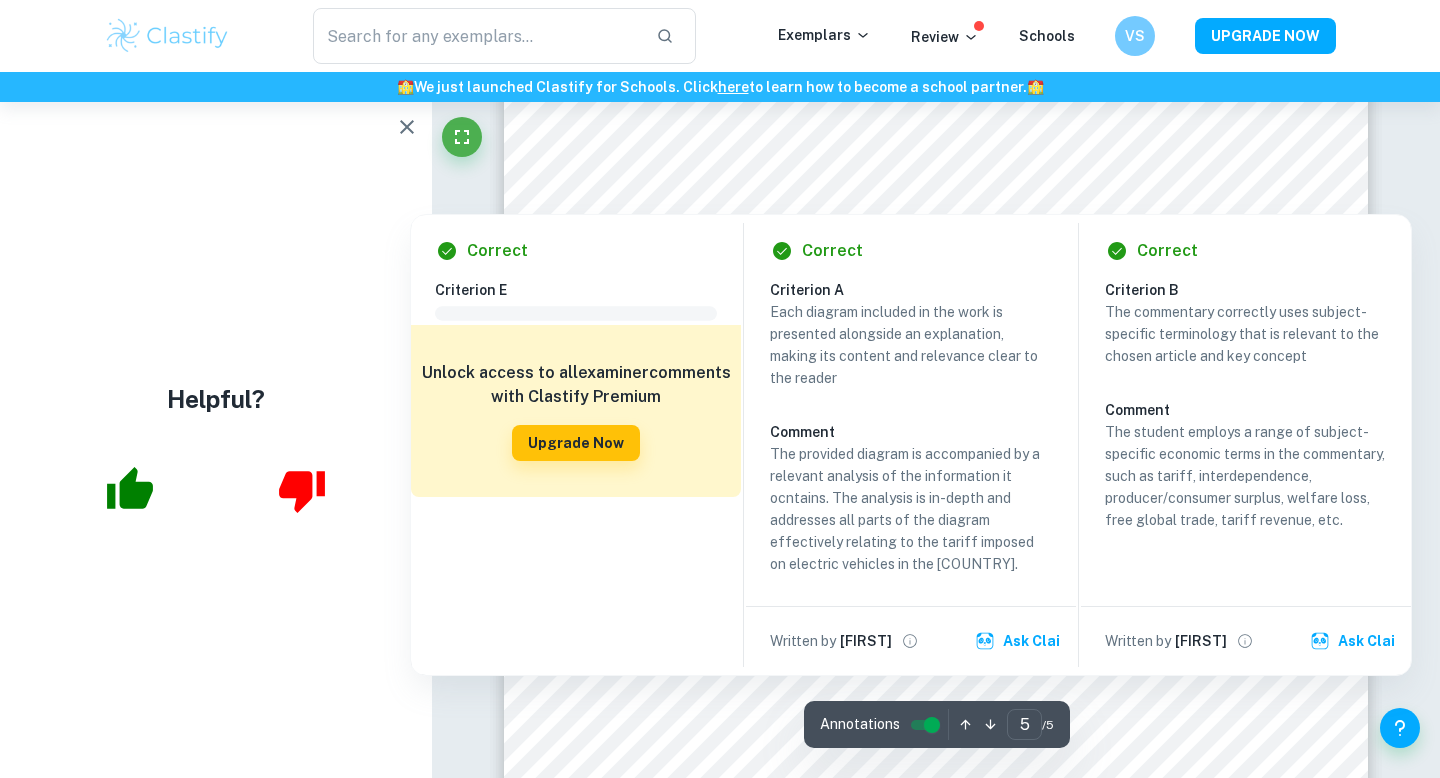 type on "4" 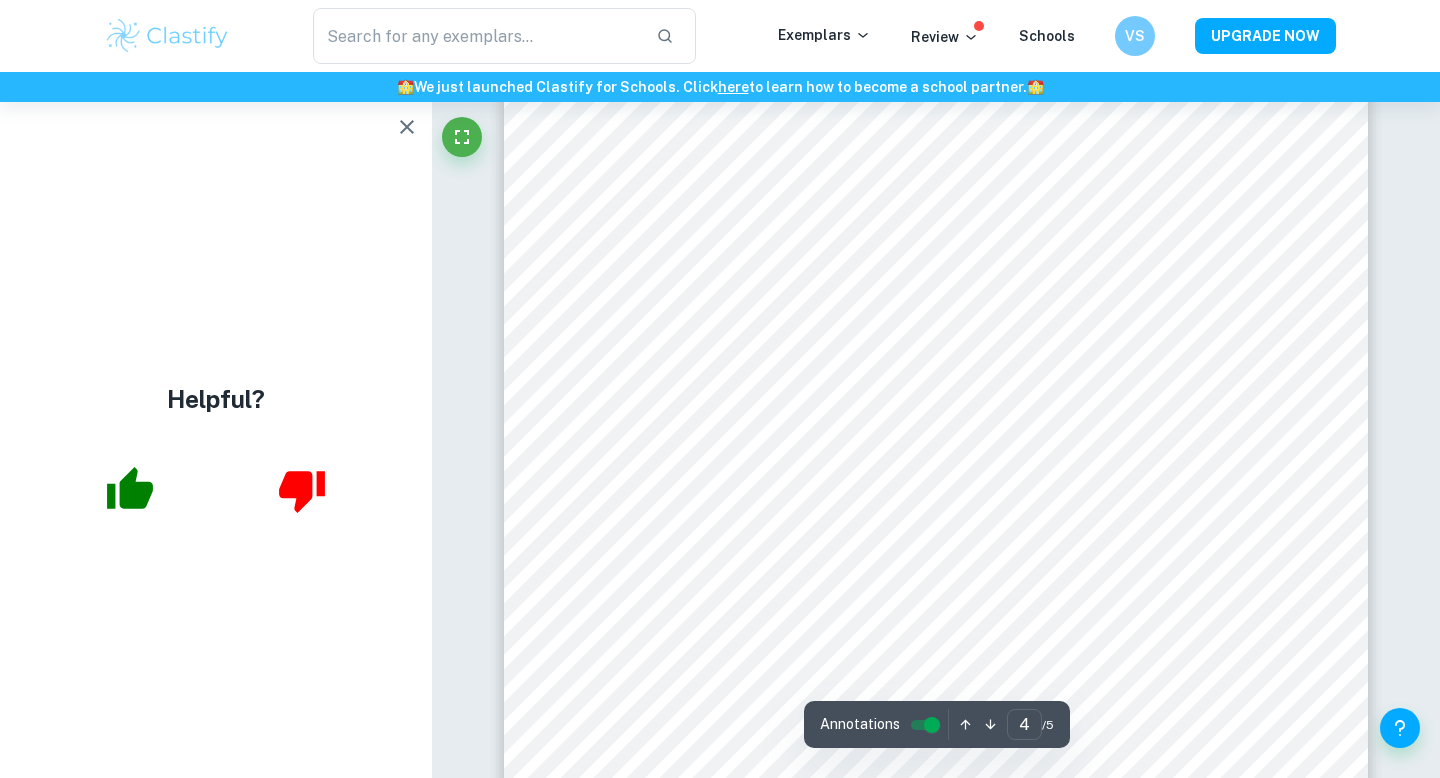 scroll, scrollTop: 3971, scrollLeft: 0, axis: vertical 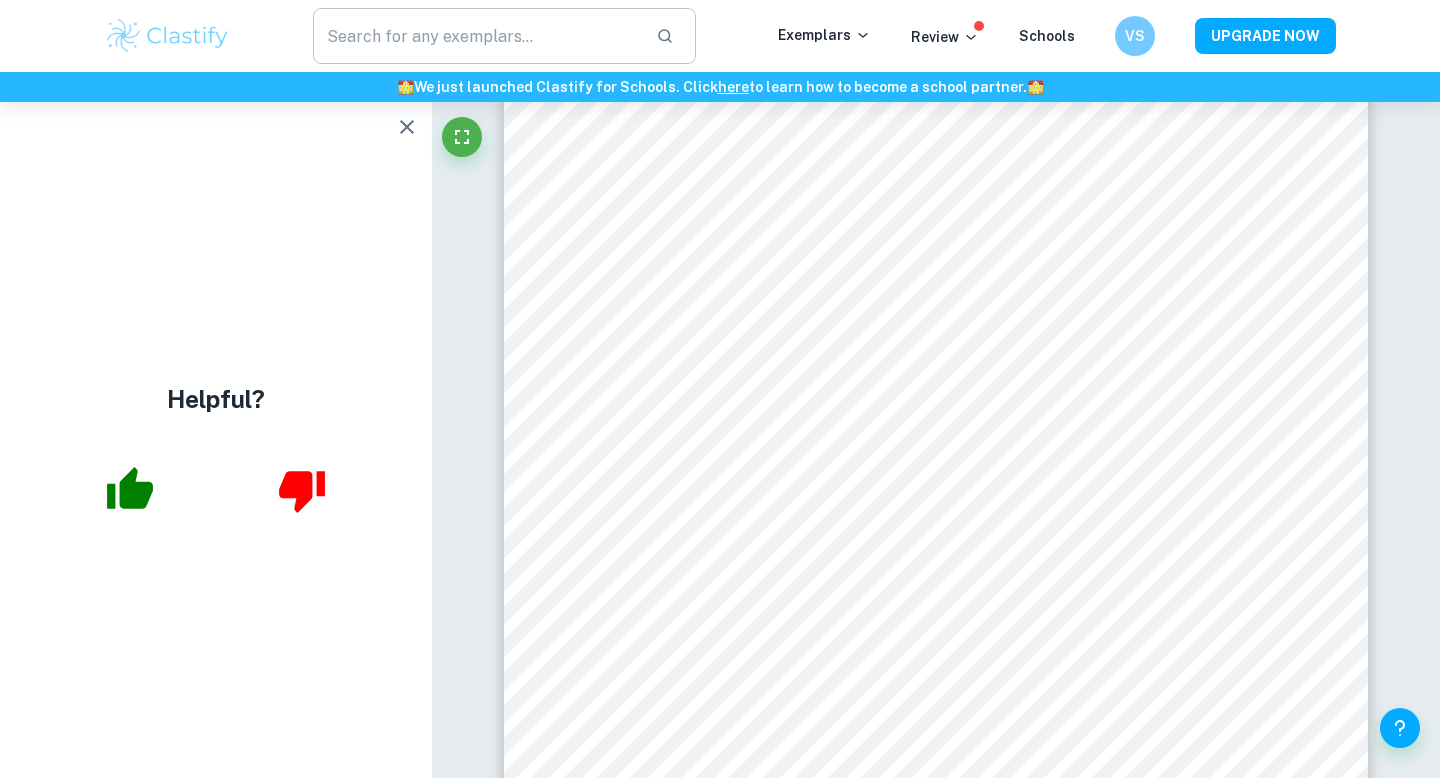 click at bounding box center [476, 36] 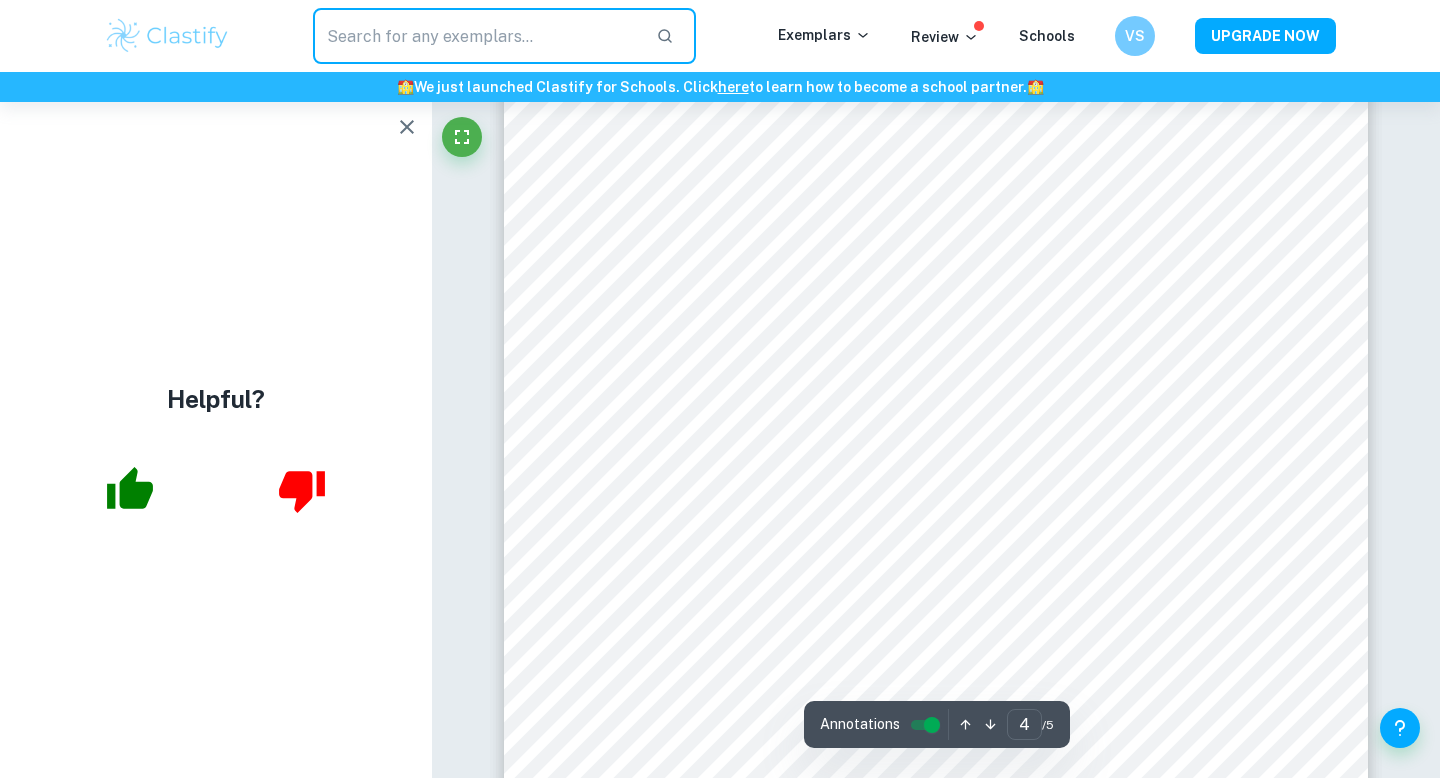 scroll, scrollTop: 3887, scrollLeft: 0, axis: vertical 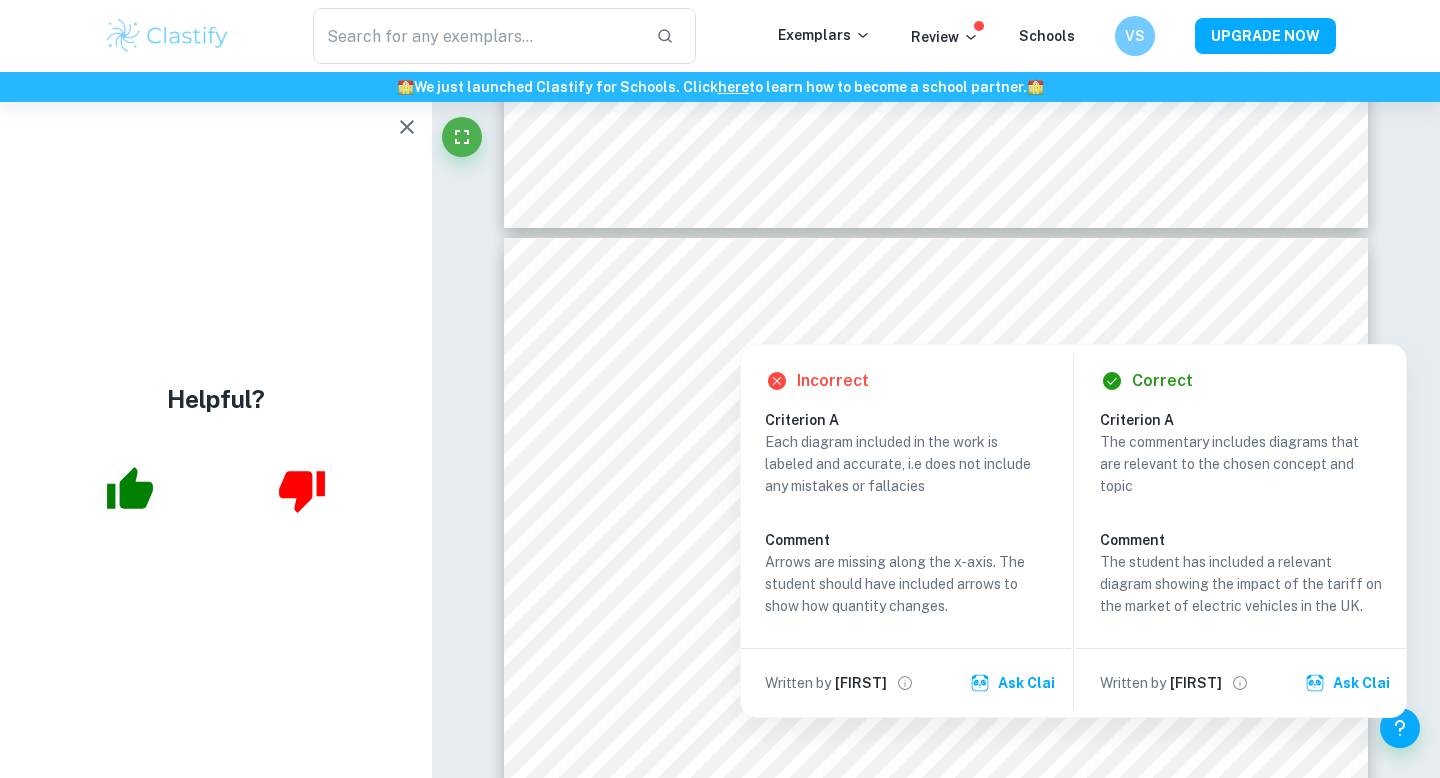 drag, startPoint x: 810, startPoint y: 329, endPoint x: 739, endPoint y: 336, distance: 71.34424 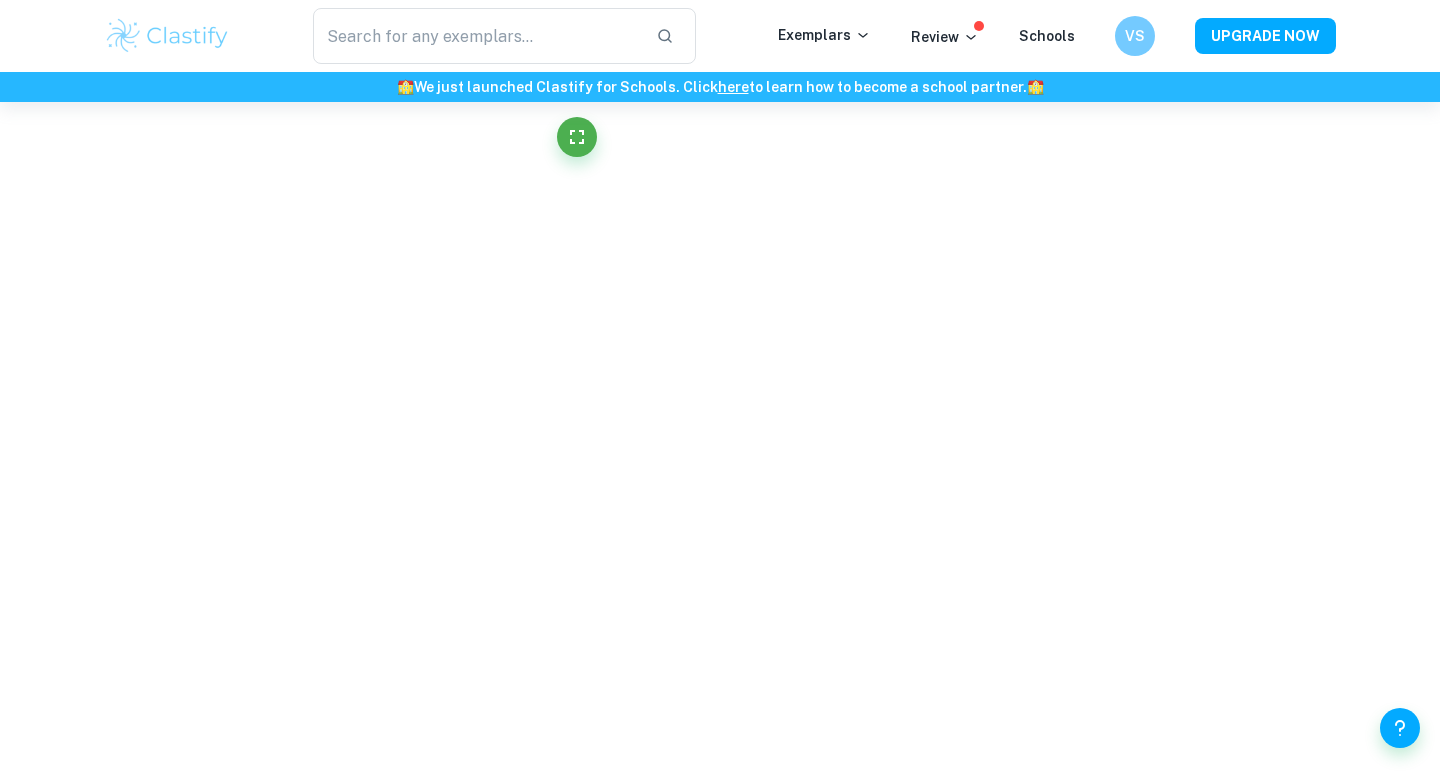 scroll, scrollTop: 444, scrollLeft: 0, axis: vertical 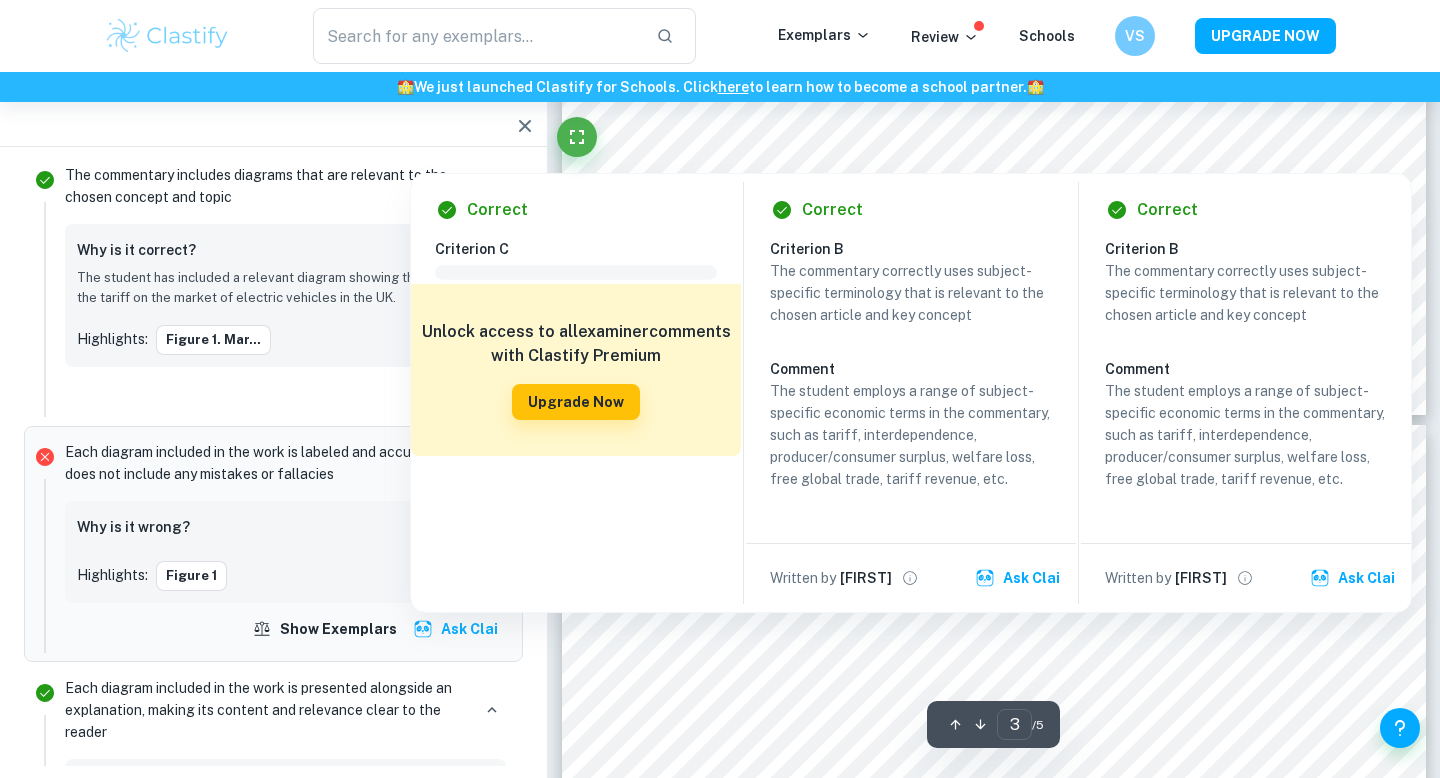 type on "4" 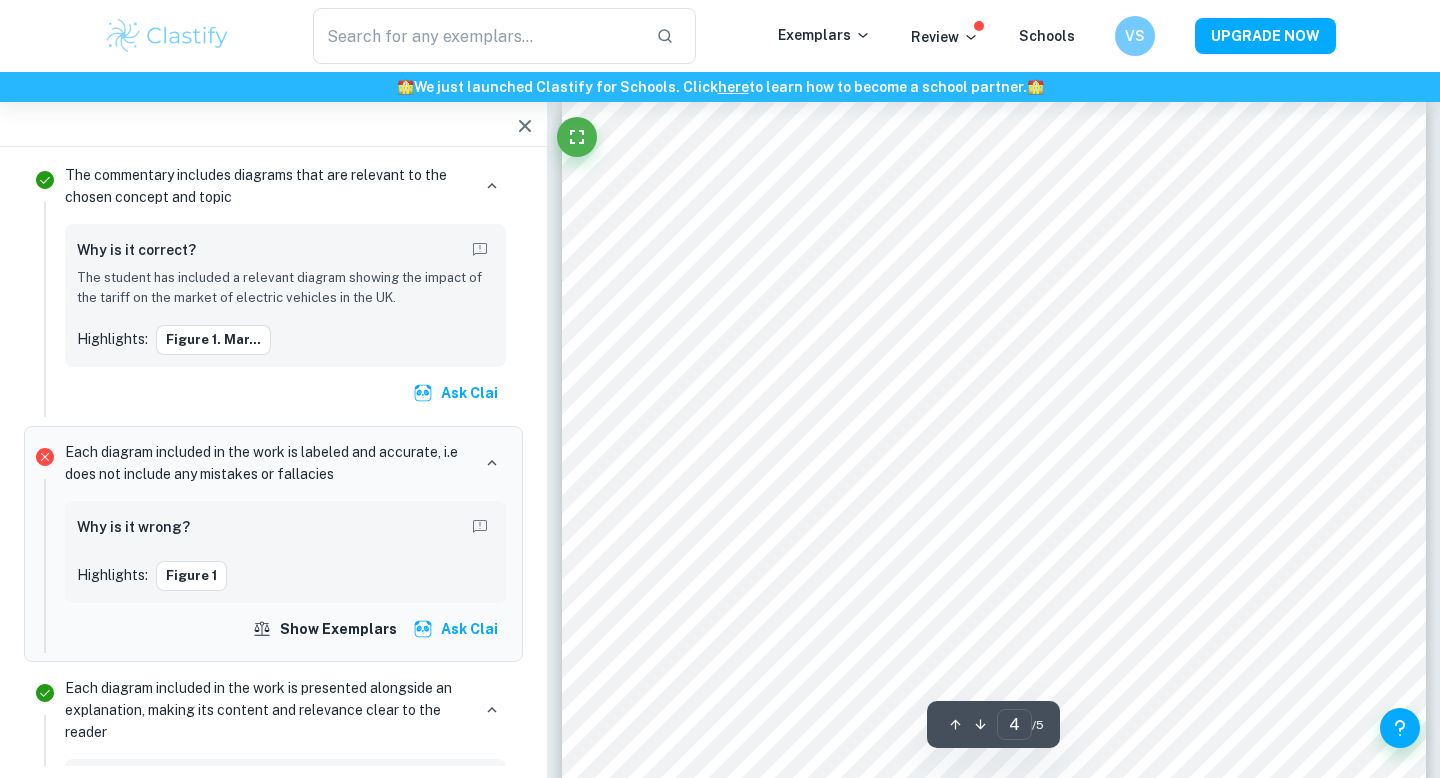 scroll, scrollTop: 3730, scrollLeft: 0, axis: vertical 